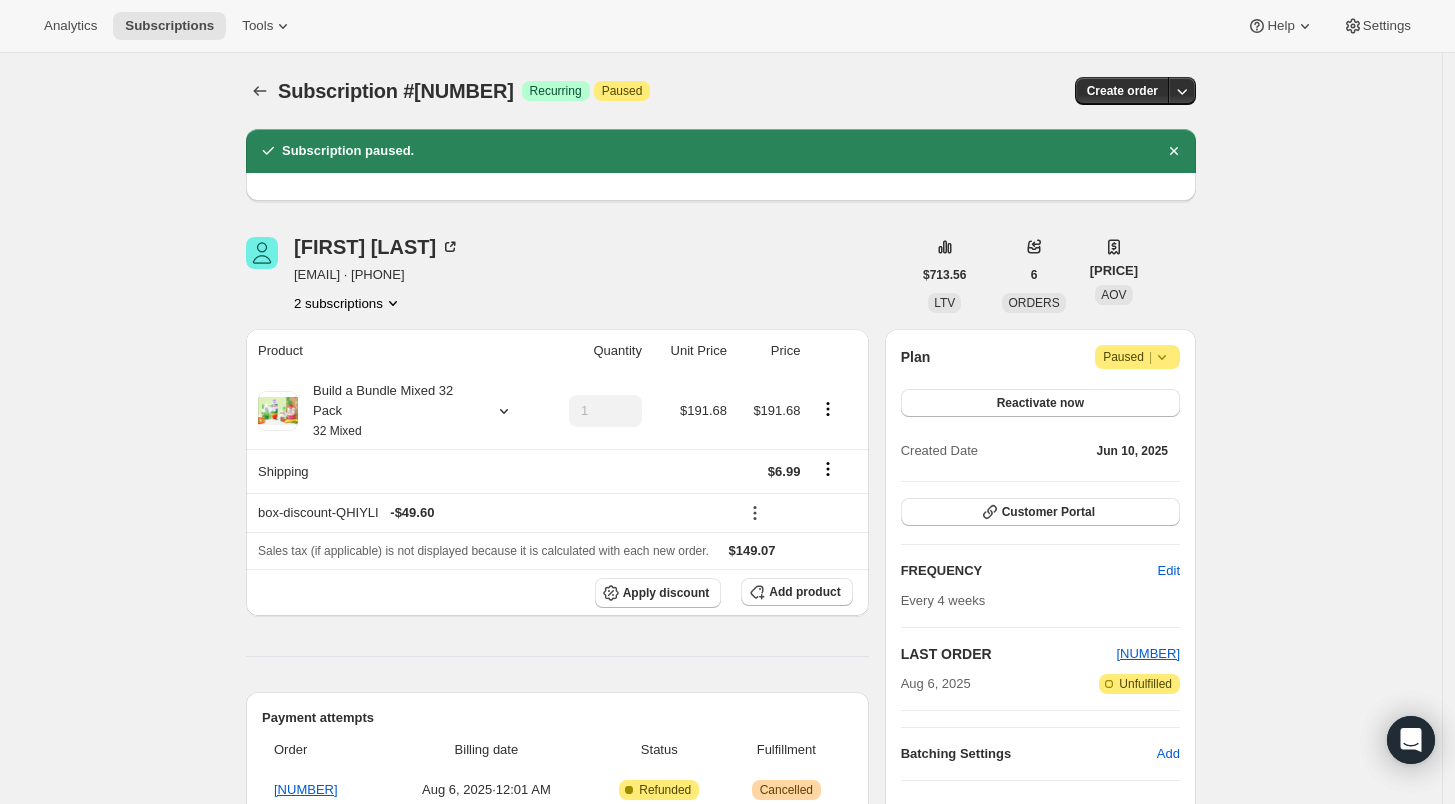 scroll, scrollTop: 0, scrollLeft: 0, axis: both 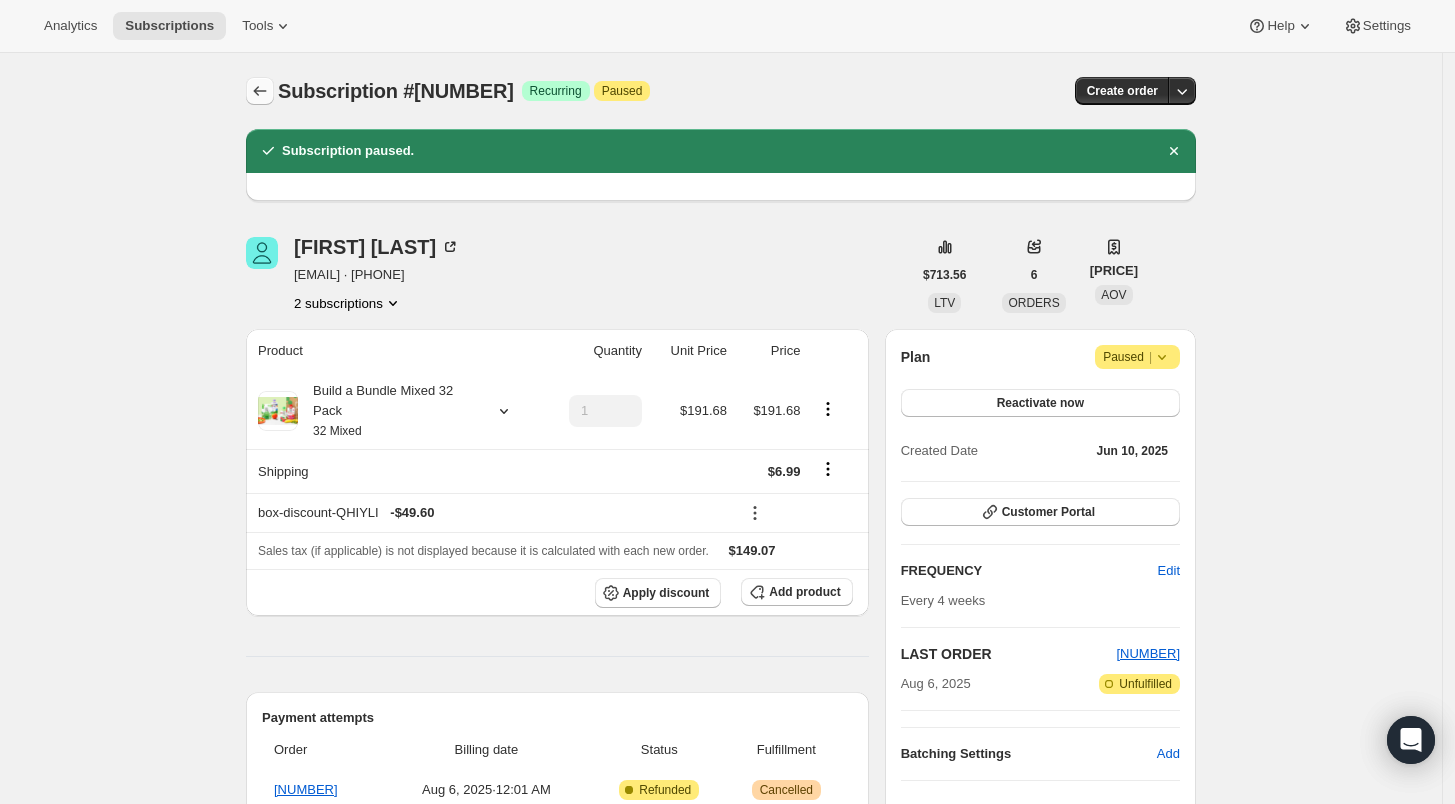 click 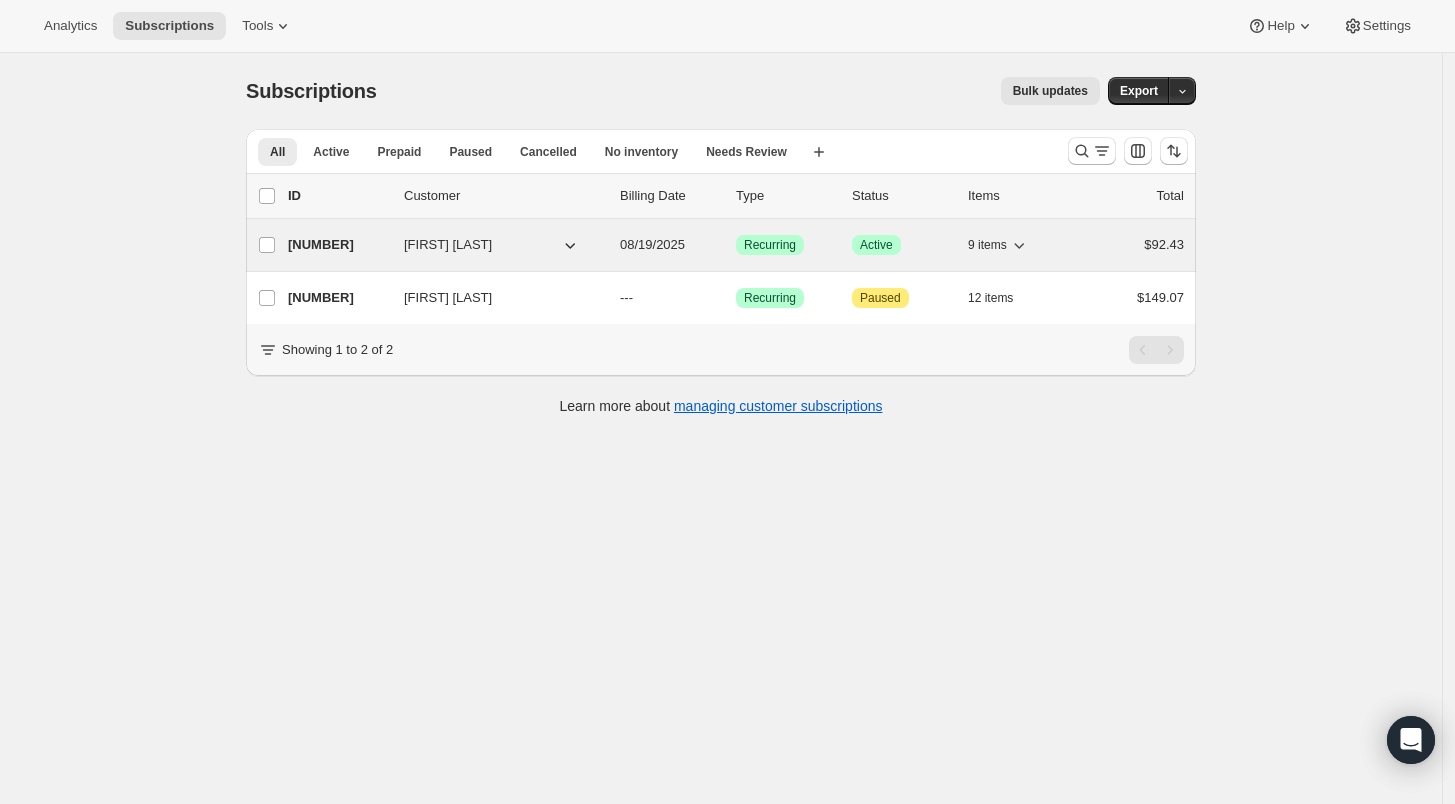 click on "[NUMBER]" at bounding box center [338, 245] 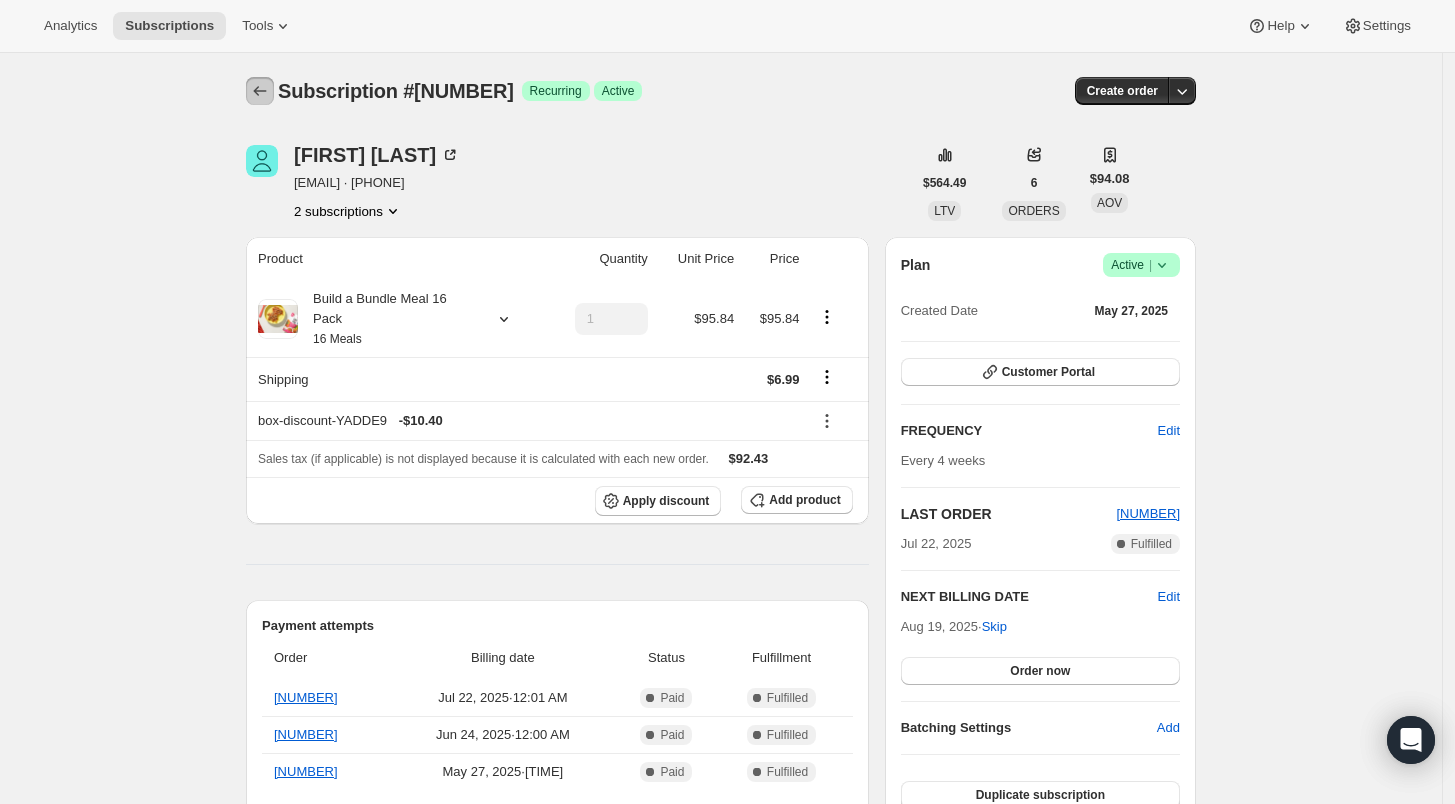 click 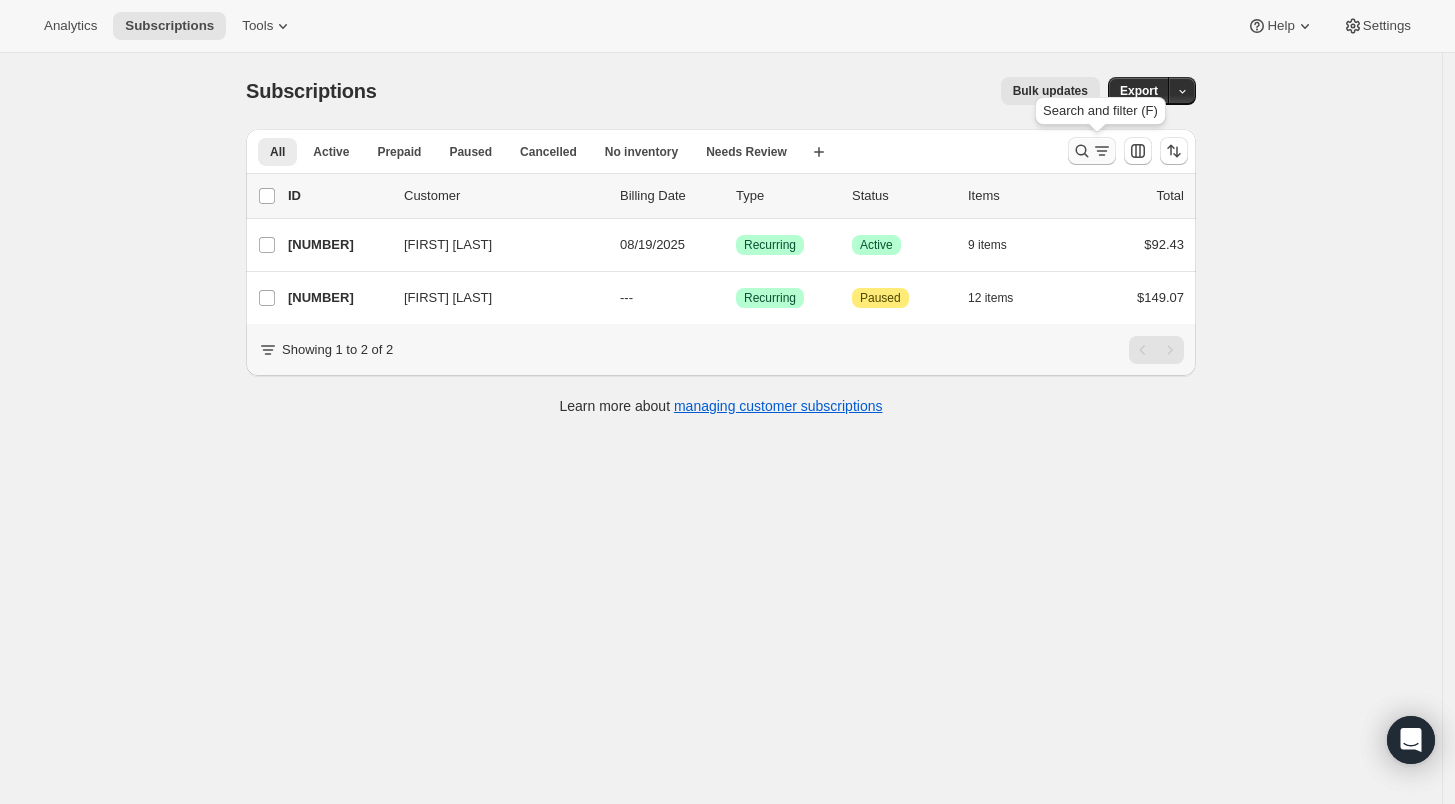 click 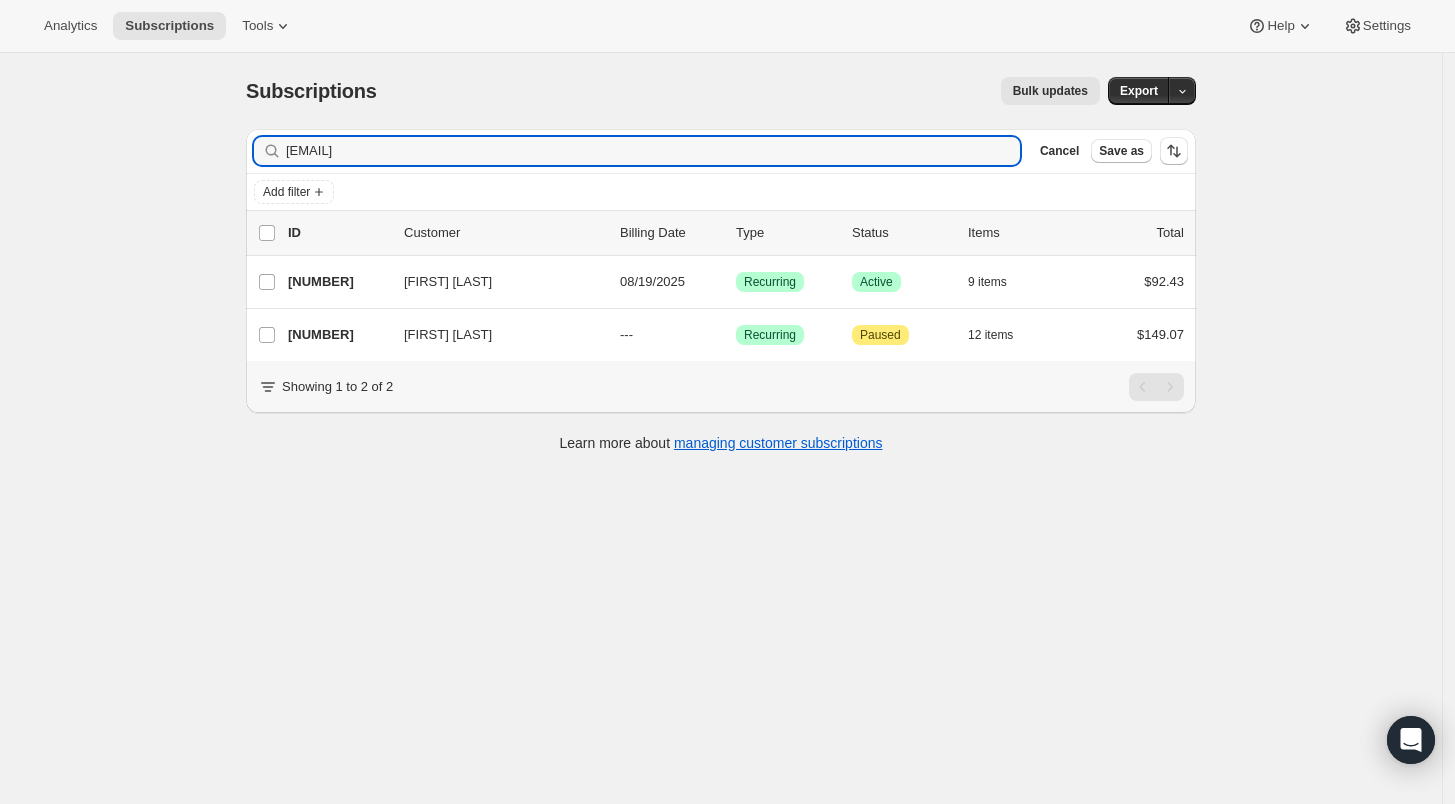 drag, startPoint x: 502, startPoint y: 154, endPoint x: 245, endPoint y: 155, distance: 257.00195 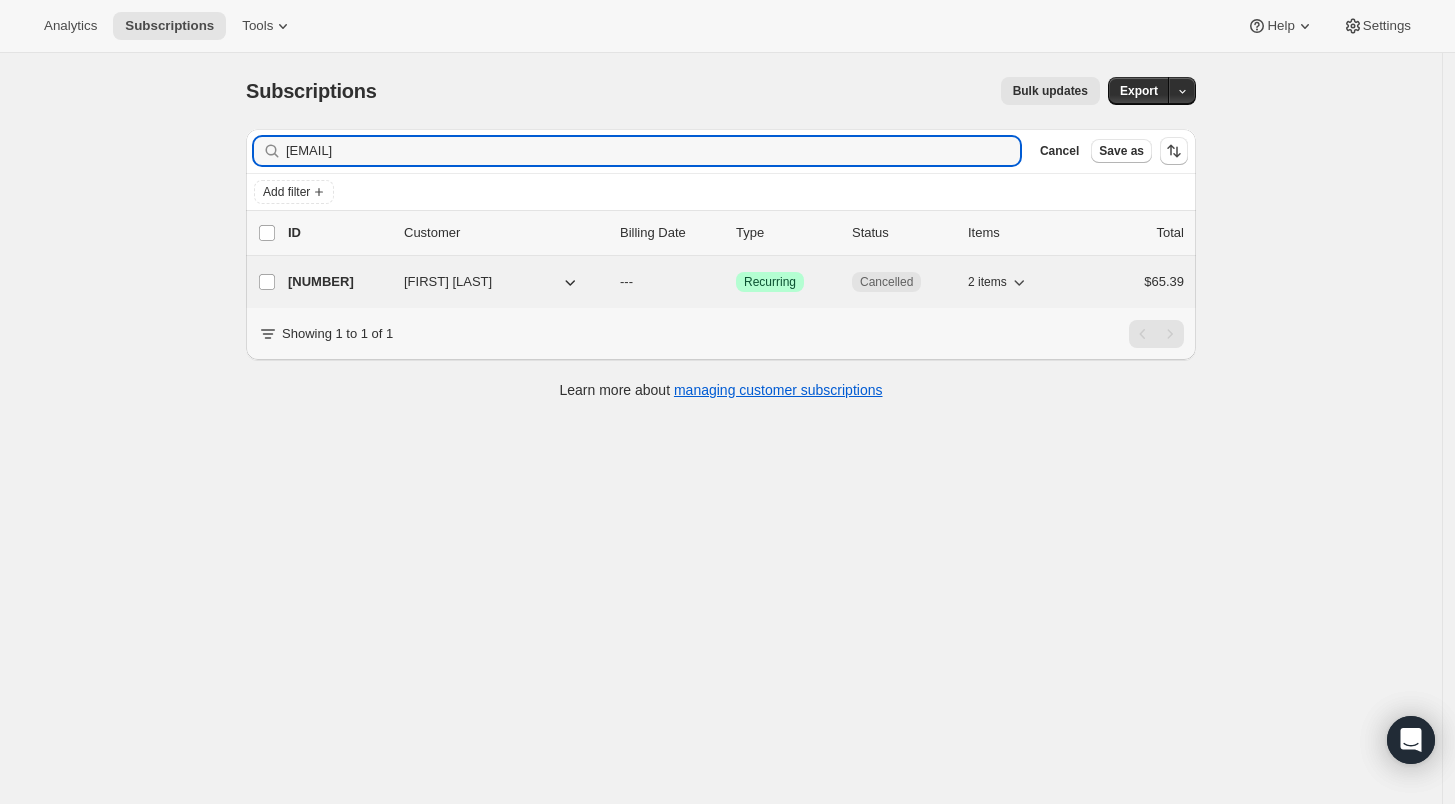 type on "[EMAIL]" 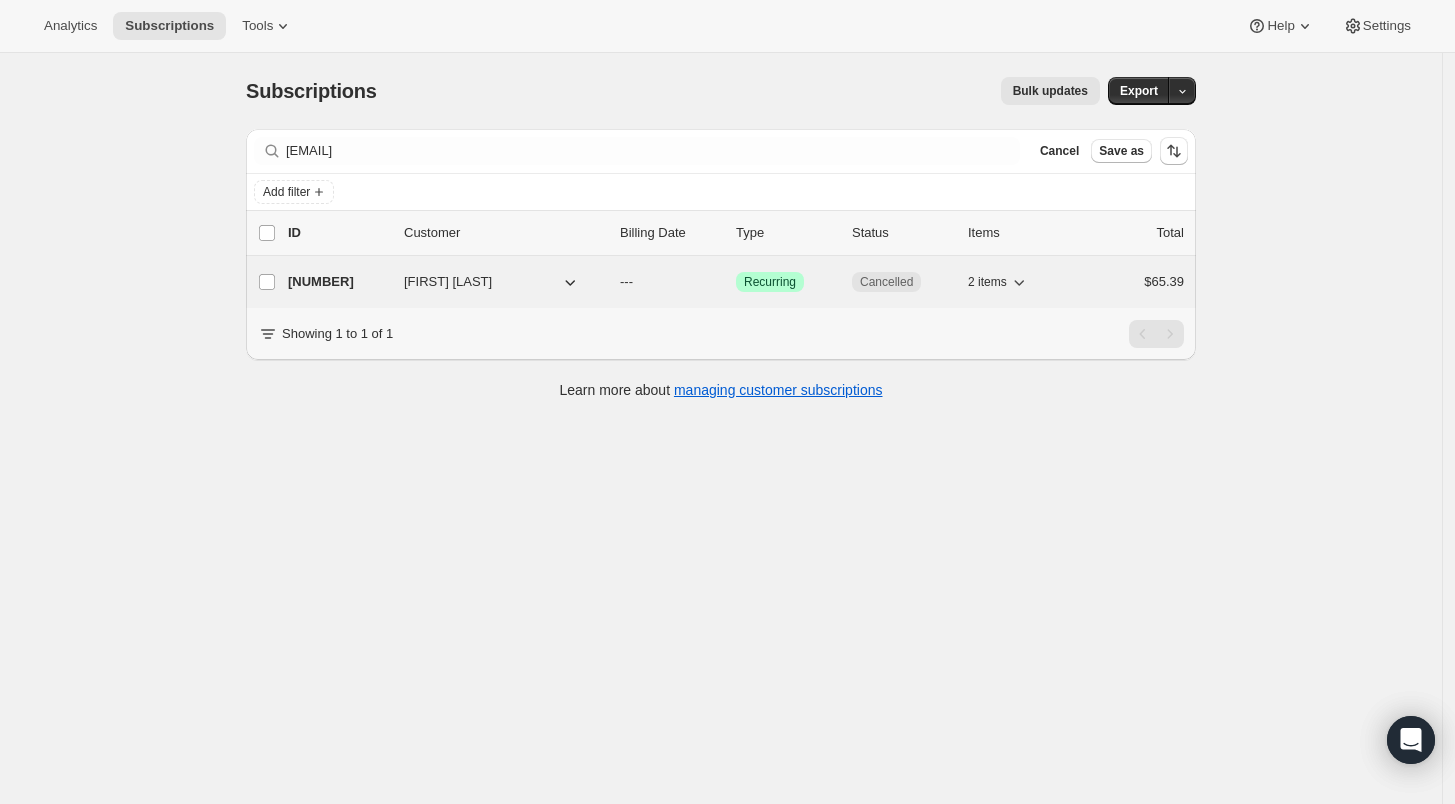 click on "[NUMBER]" at bounding box center (338, 282) 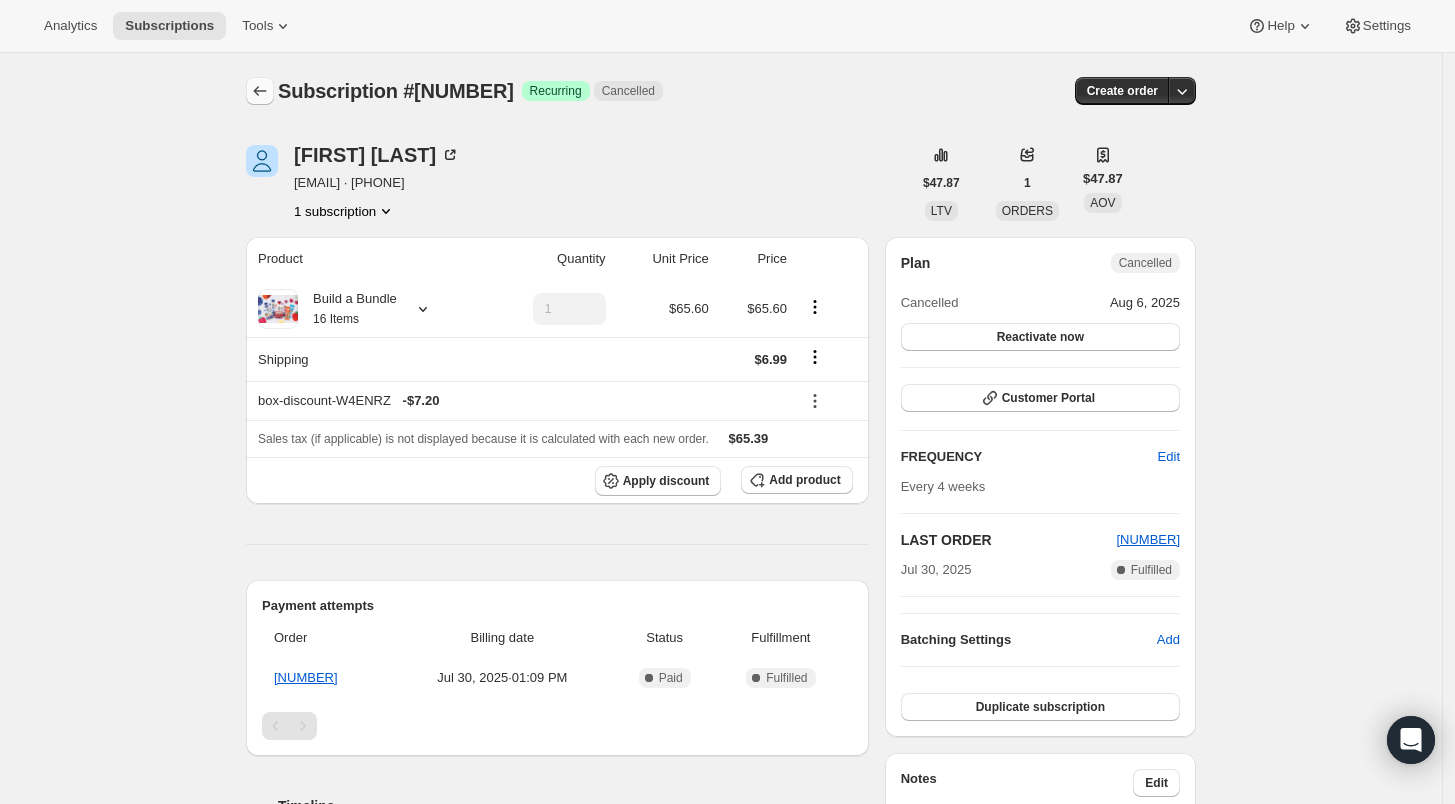 click 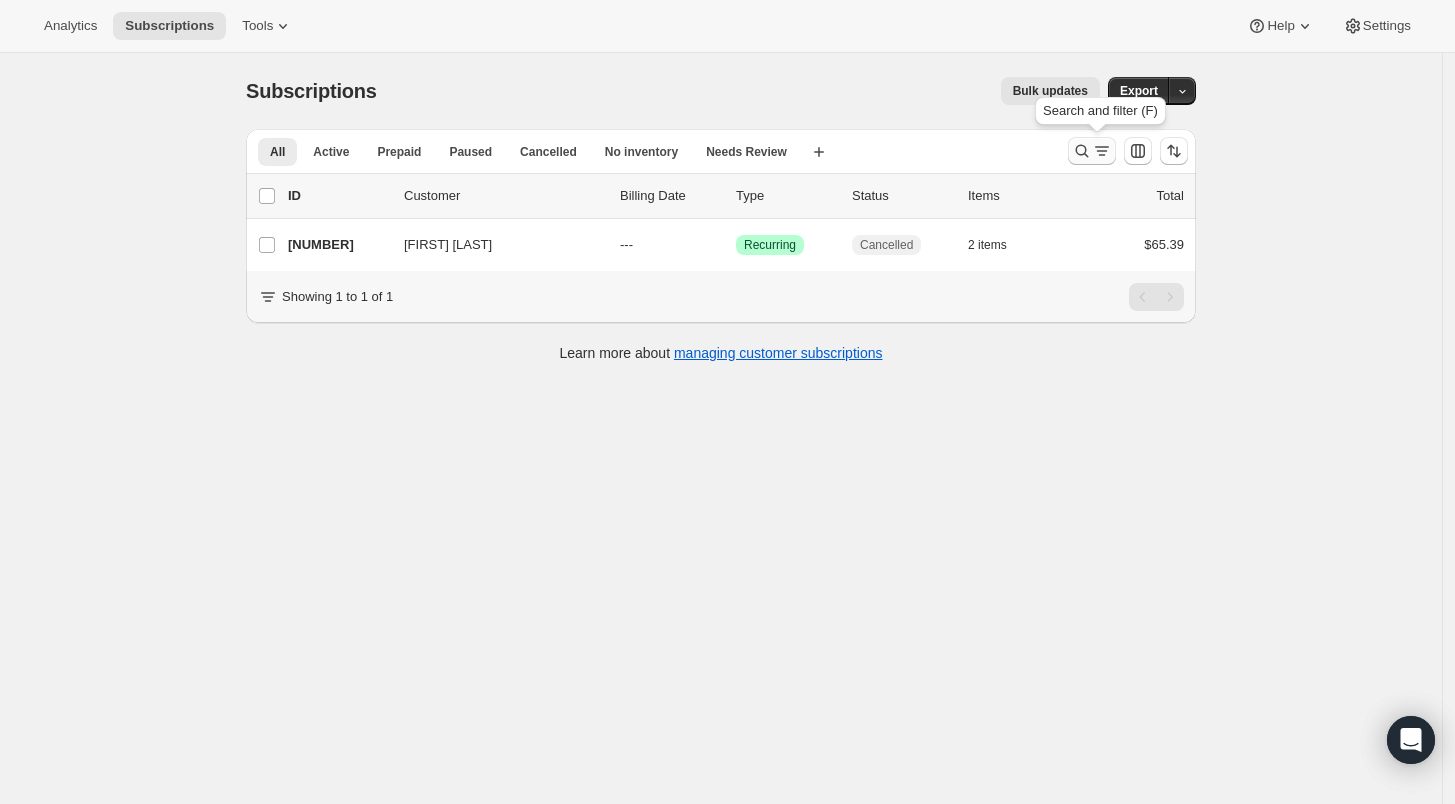 click 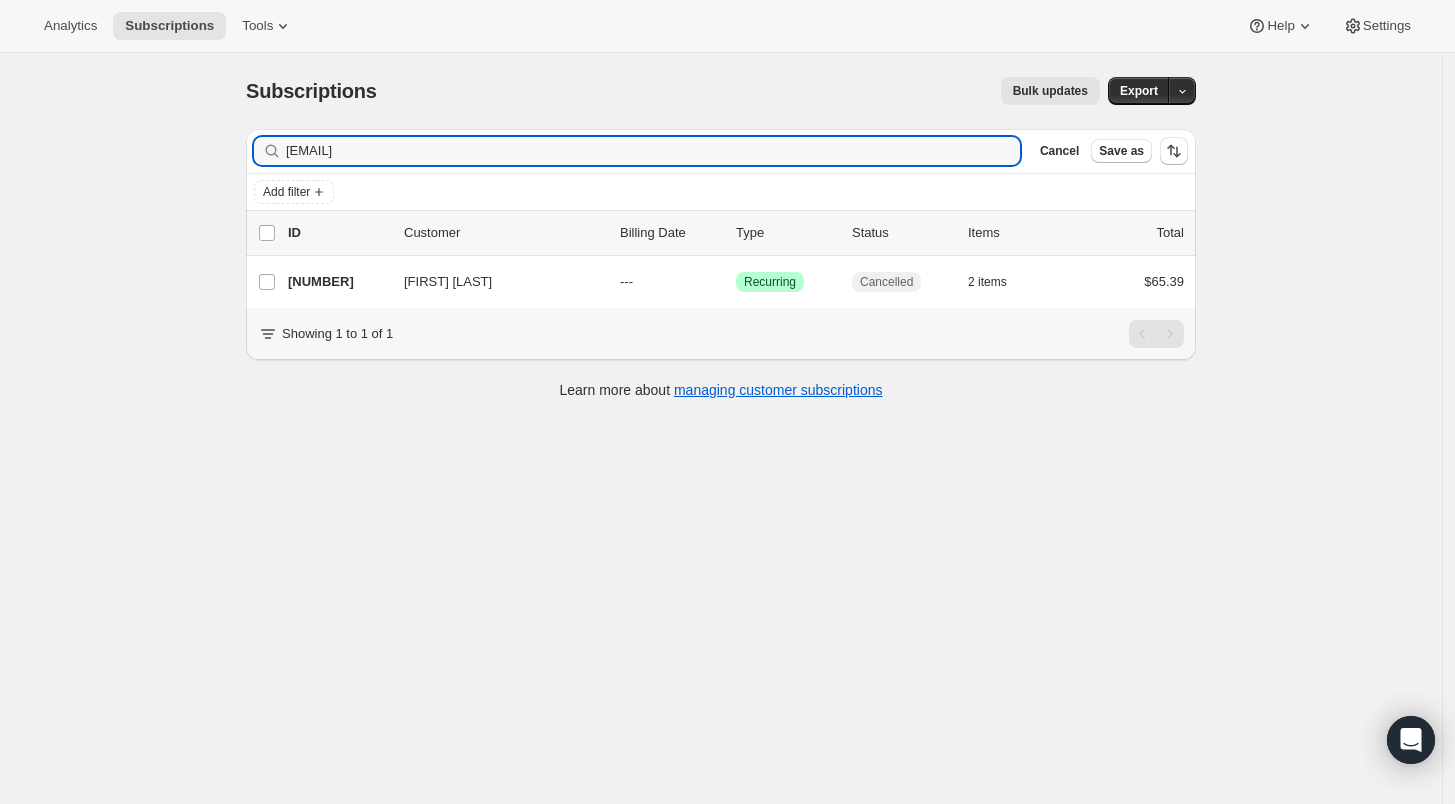 drag, startPoint x: 451, startPoint y: 155, endPoint x: 264, endPoint y: 152, distance: 187.02406 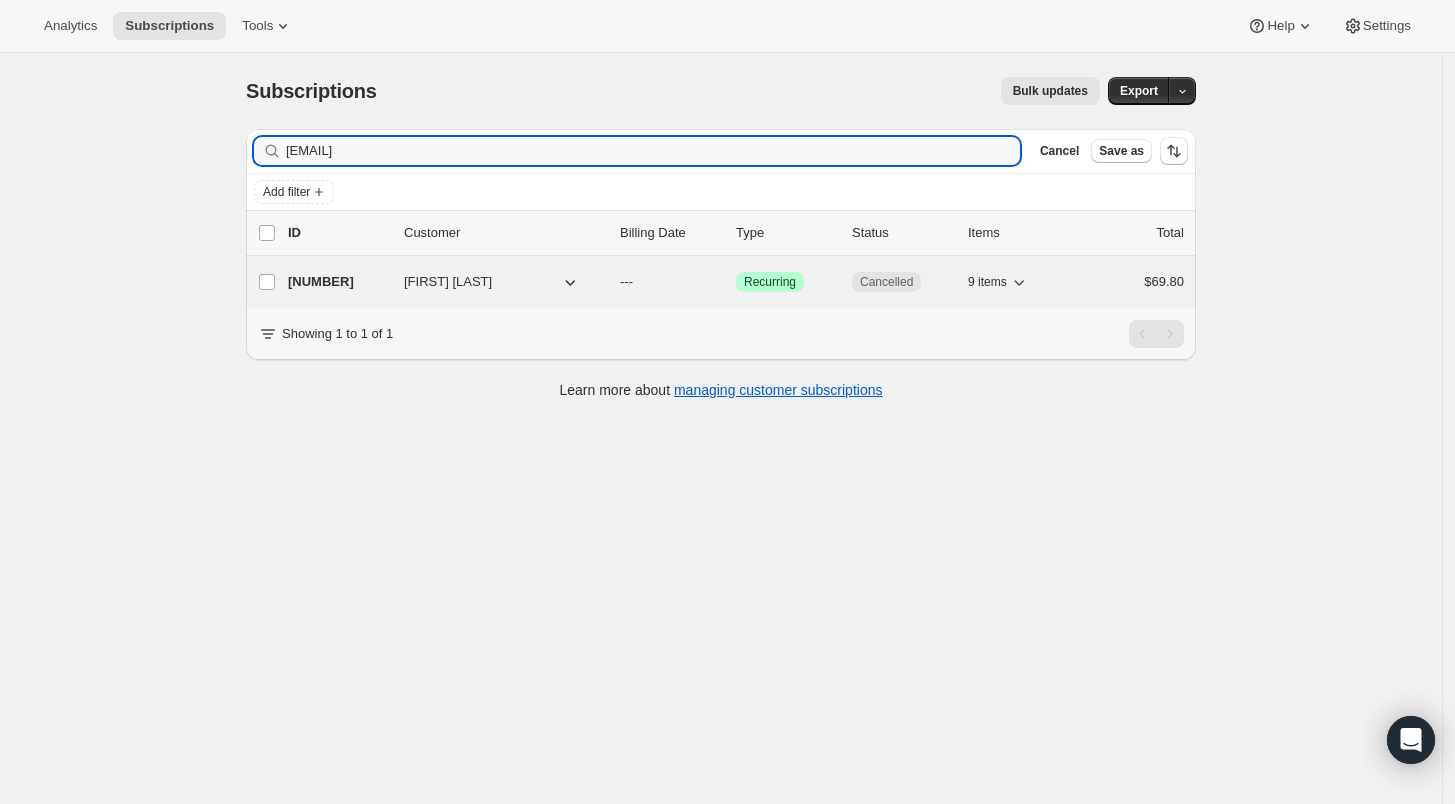 type on "[EMAIL]" 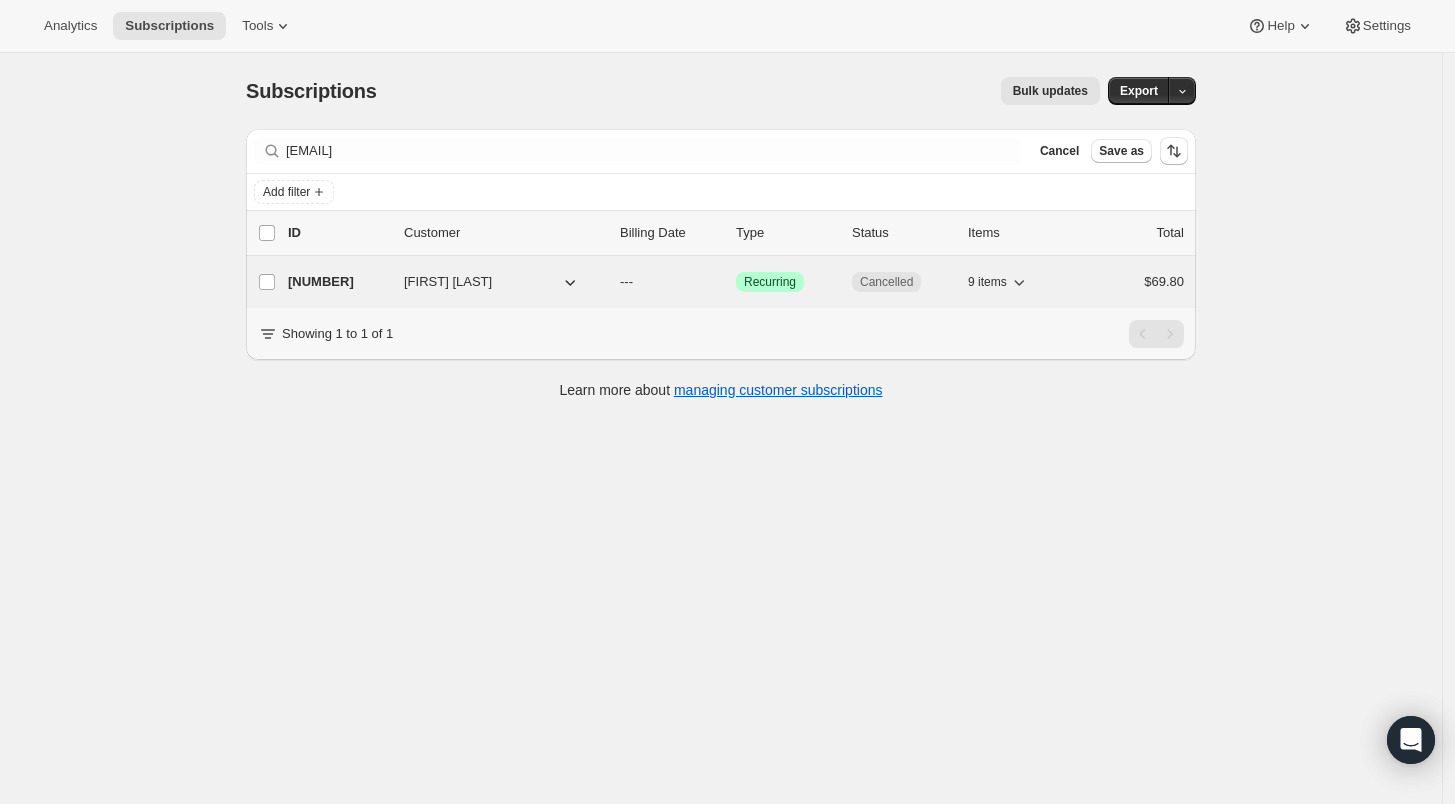 click on "[NUMBER]" at bounding box center [338, 282] 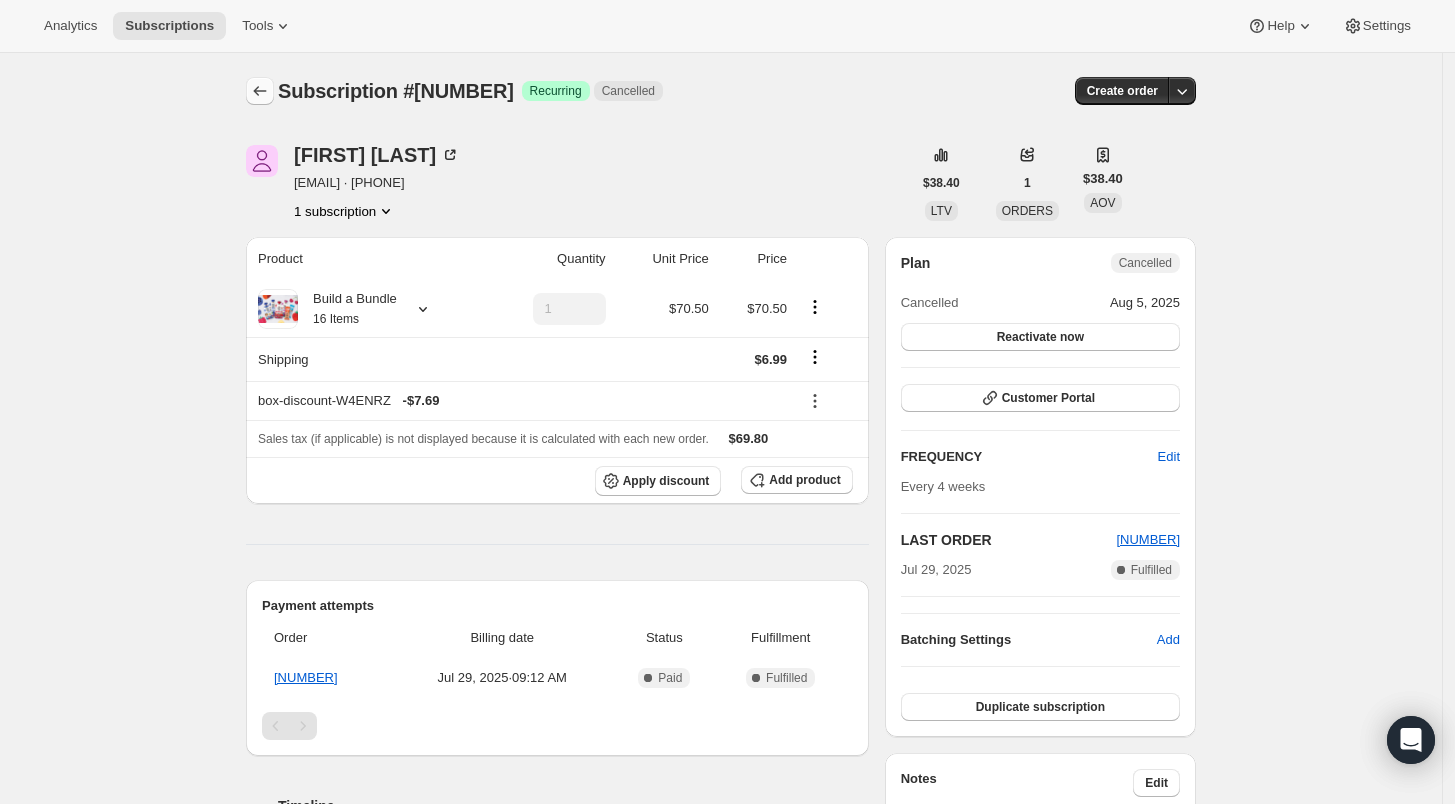 click 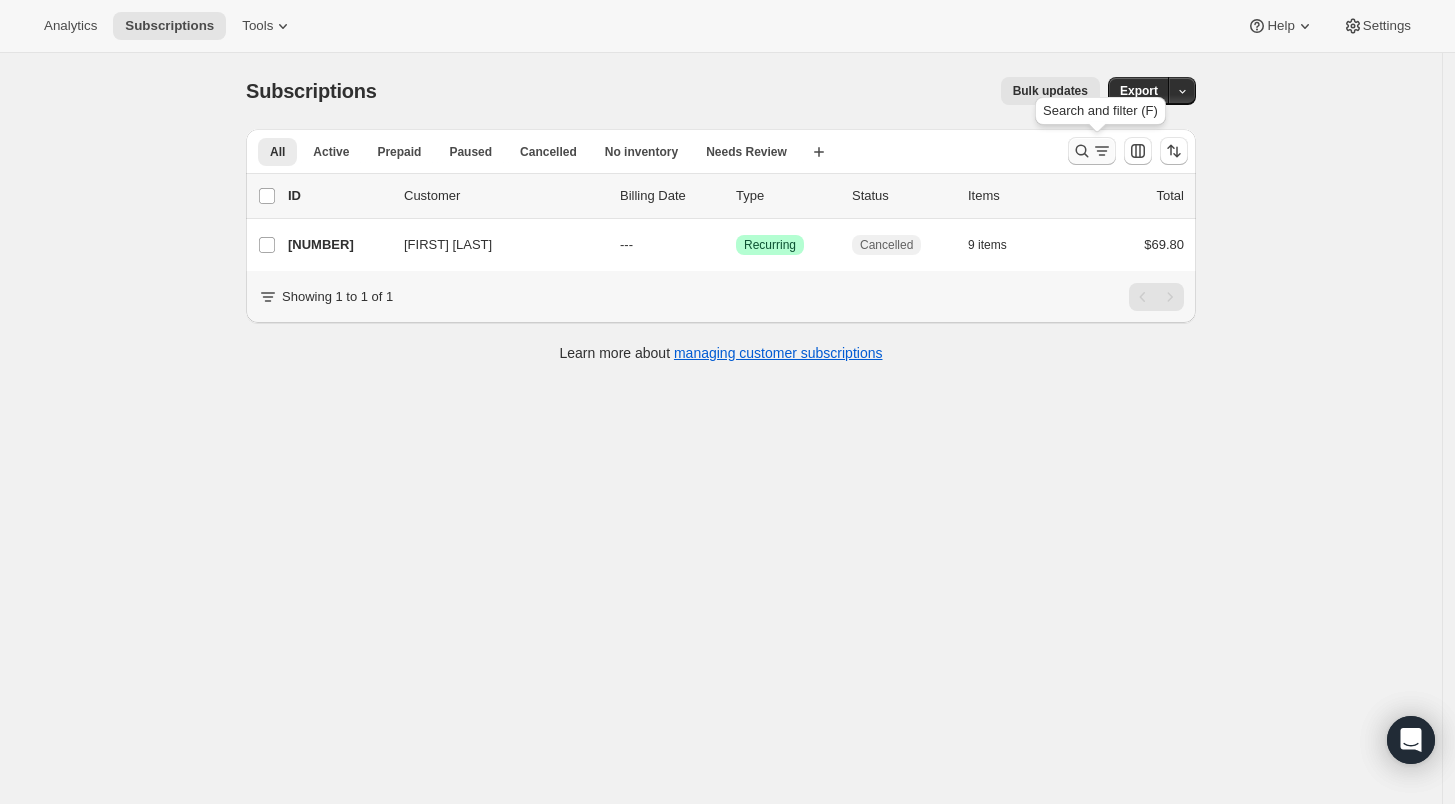 click 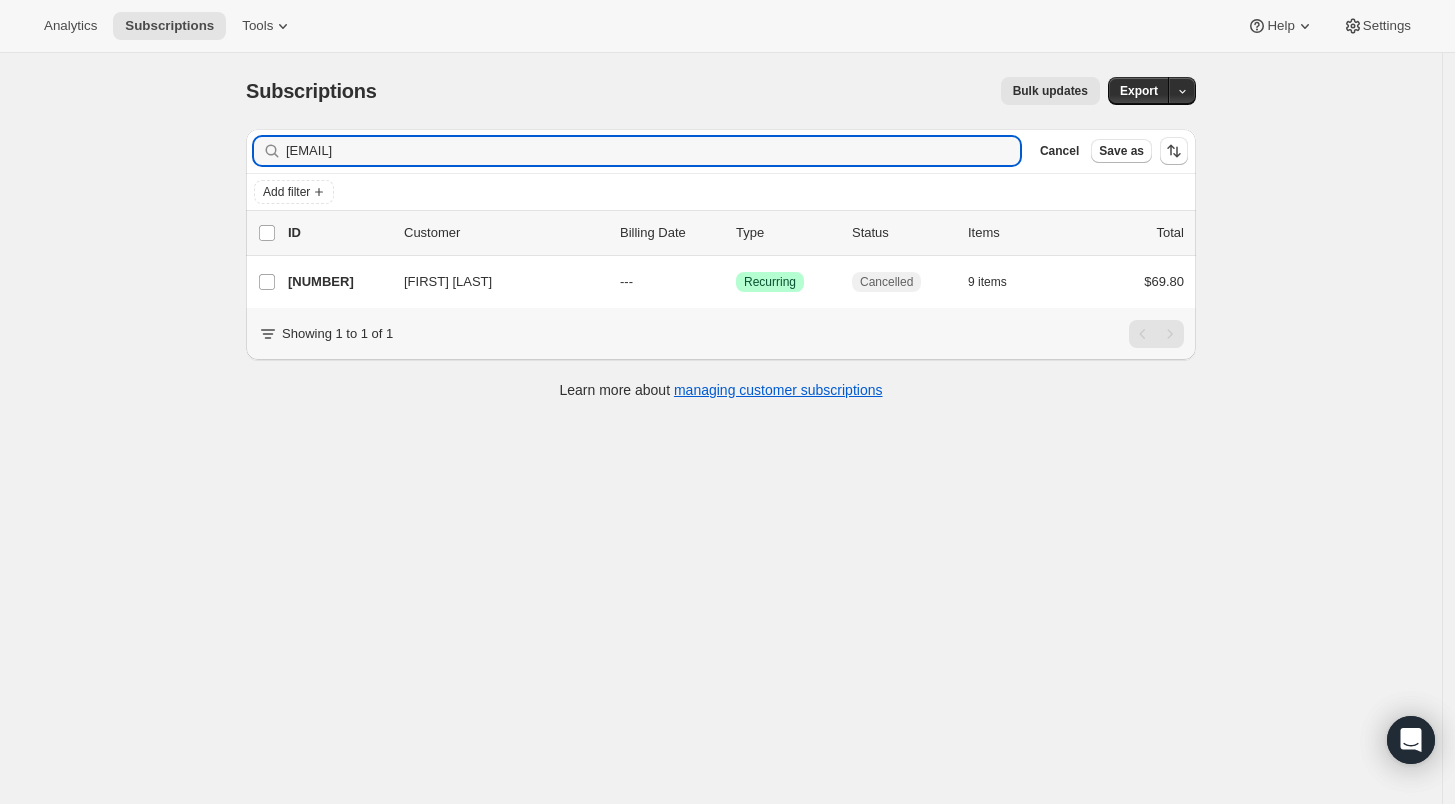 drag, startPoint x: 433, startPoint y: 154, endPoint x: 254, endPoint y: 155, distance: 179.00279 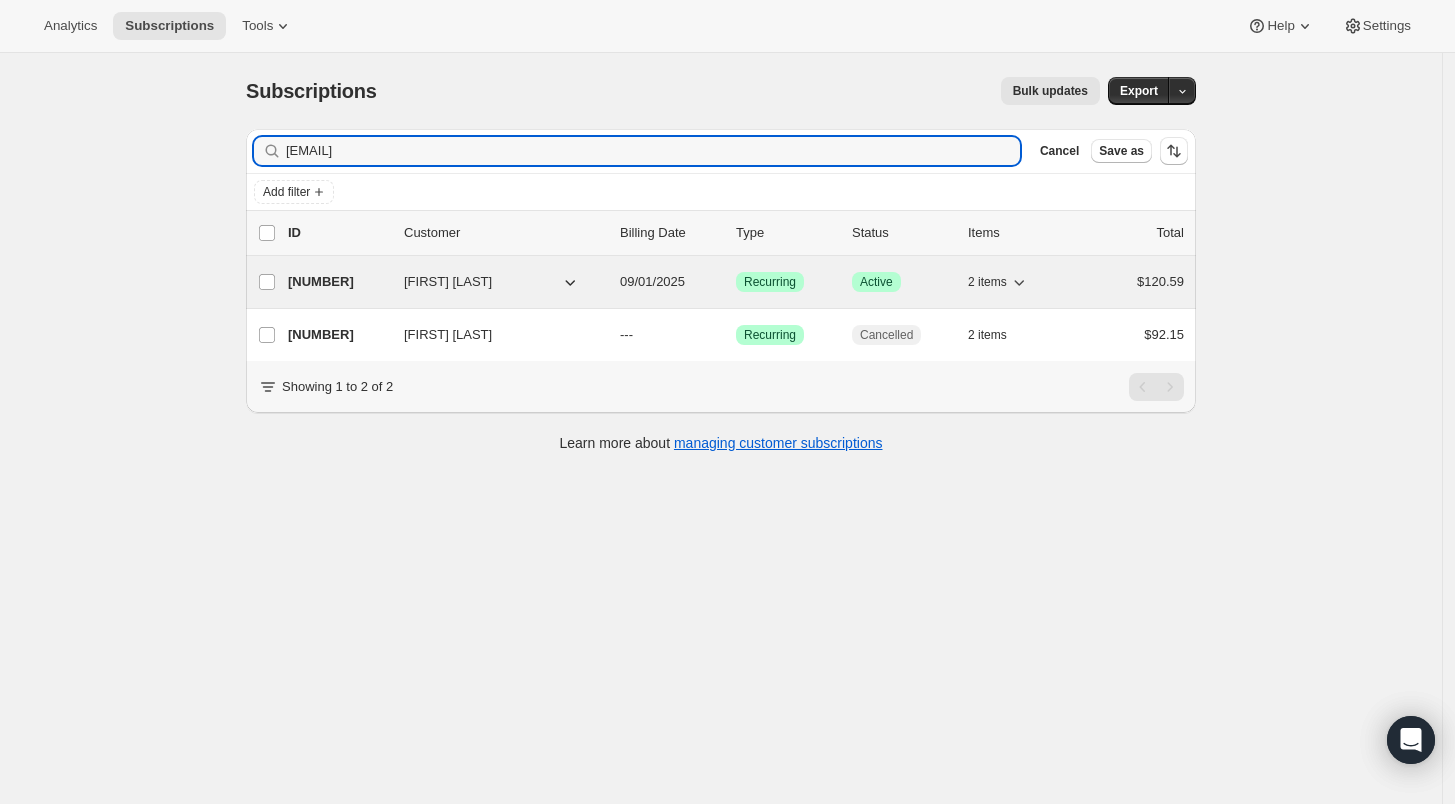 type on "[EMAIL]" 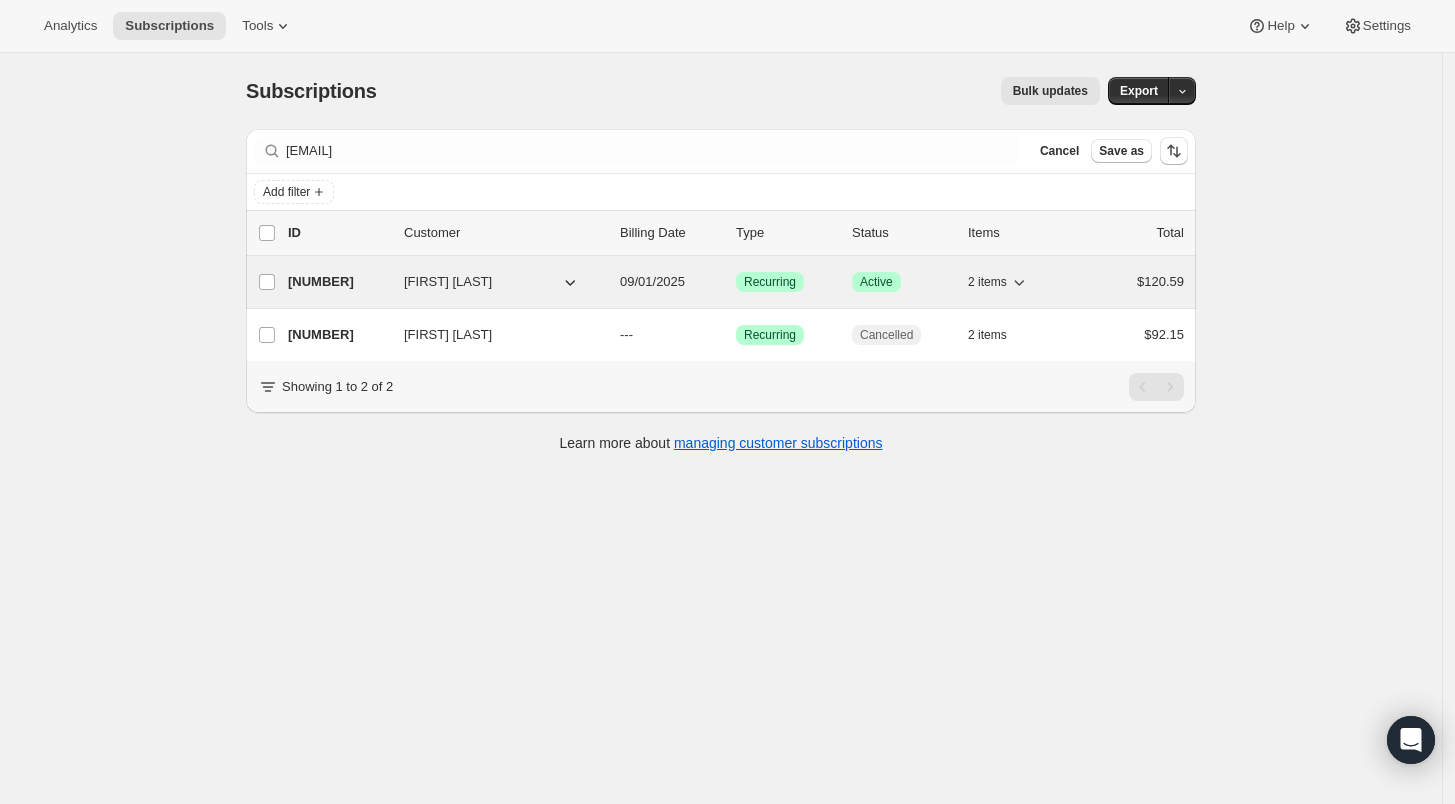 click on "[NUMBER]" at bounding box center [338, 282] 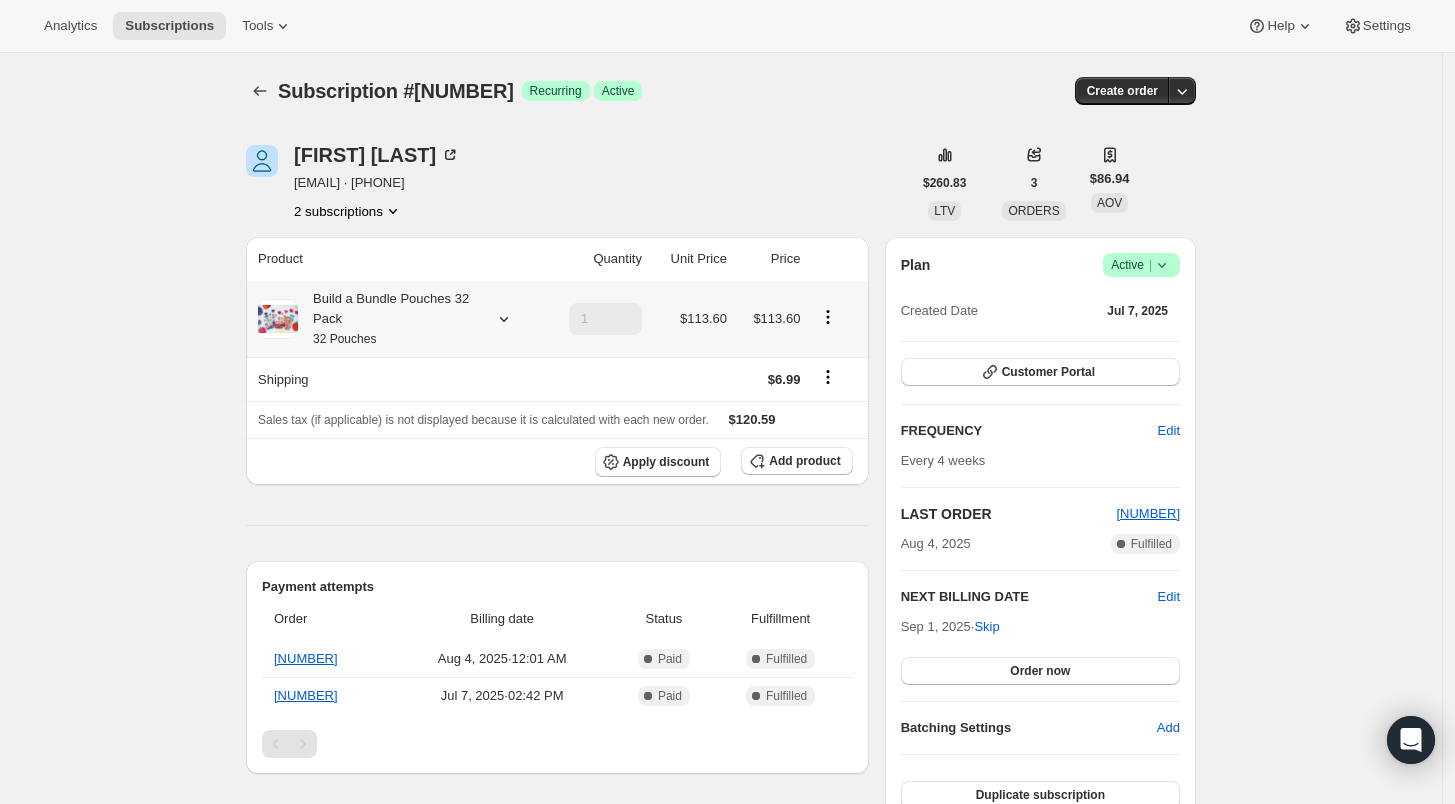 click 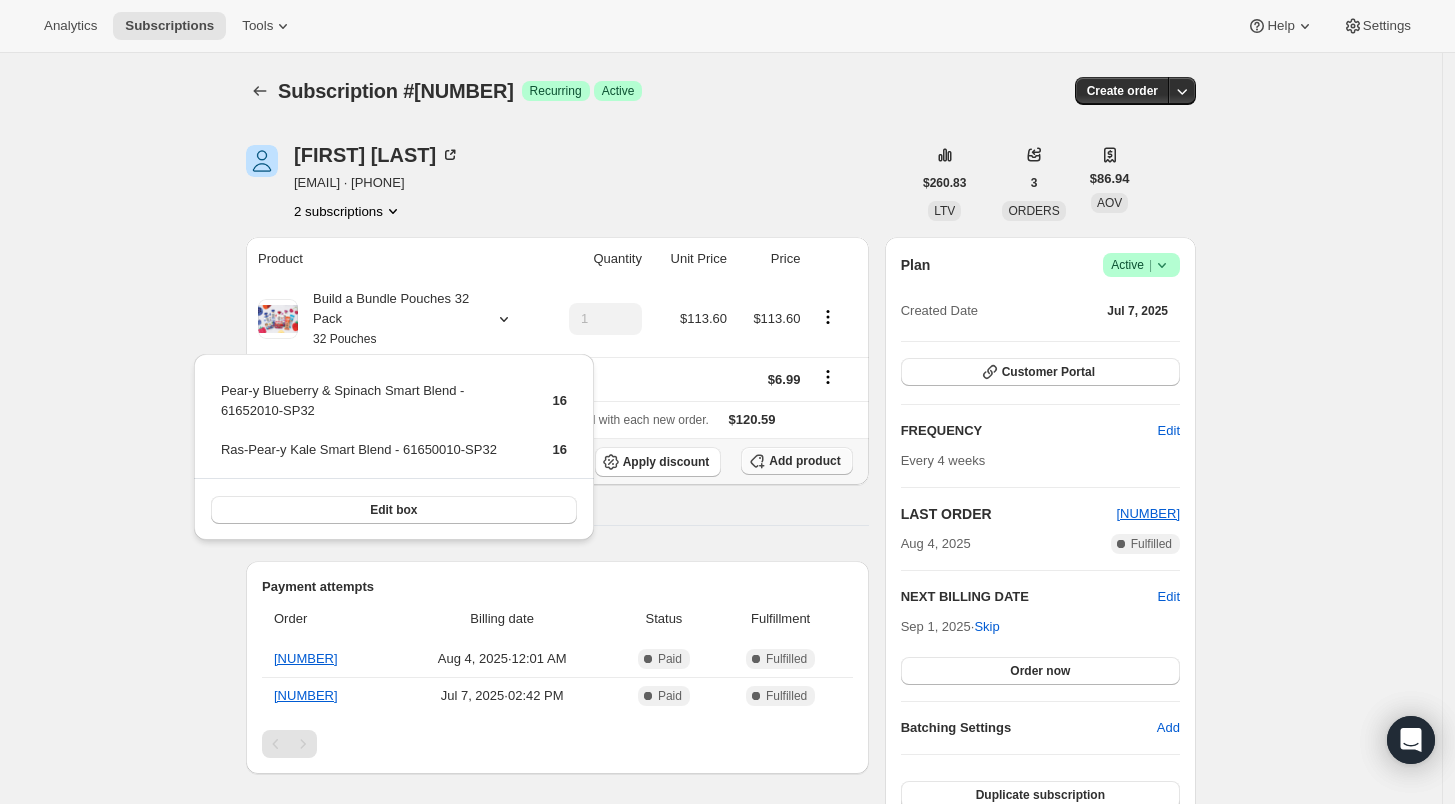 click on "Add product" at bounding box center (804, 461) 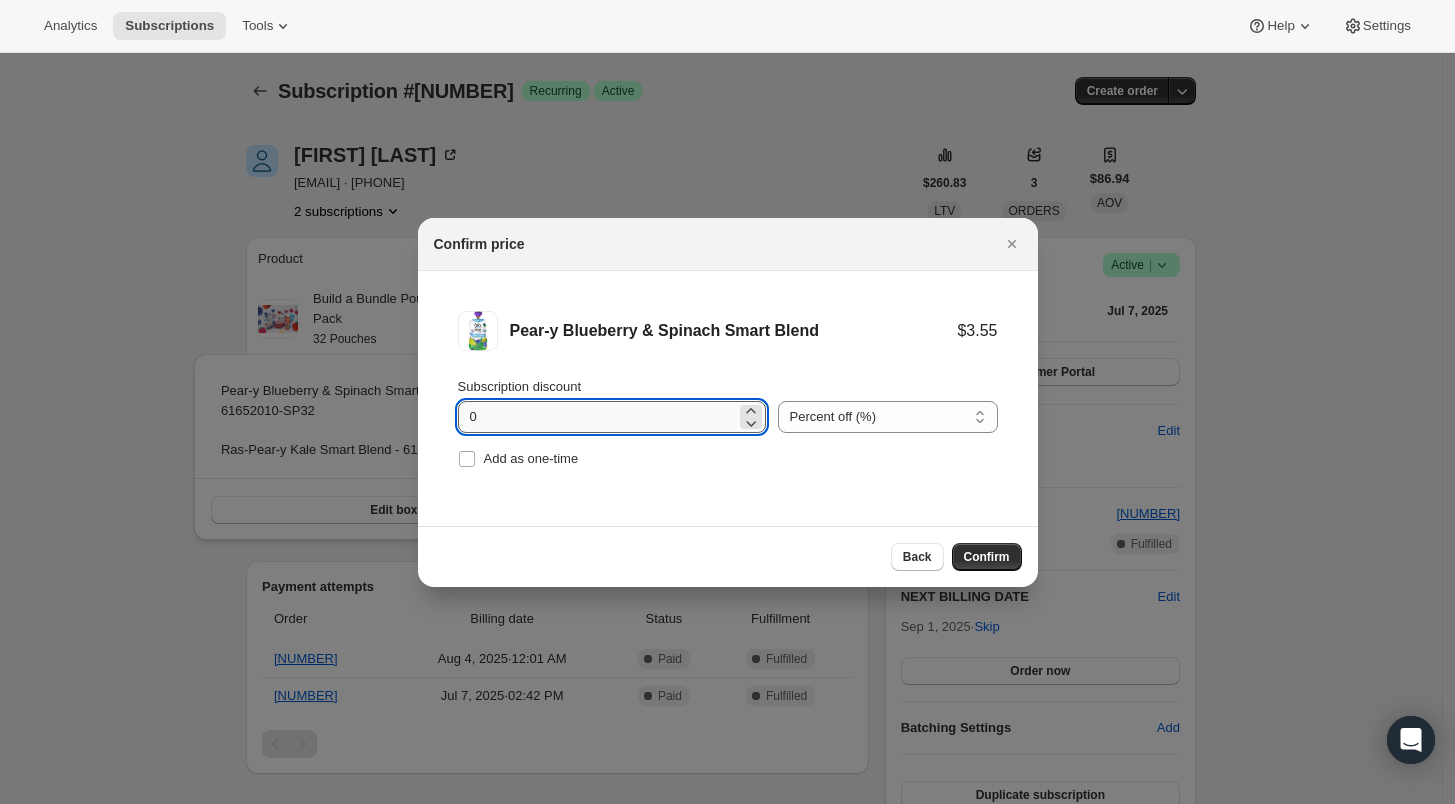 click on "0" at bounding box center (597, 417) 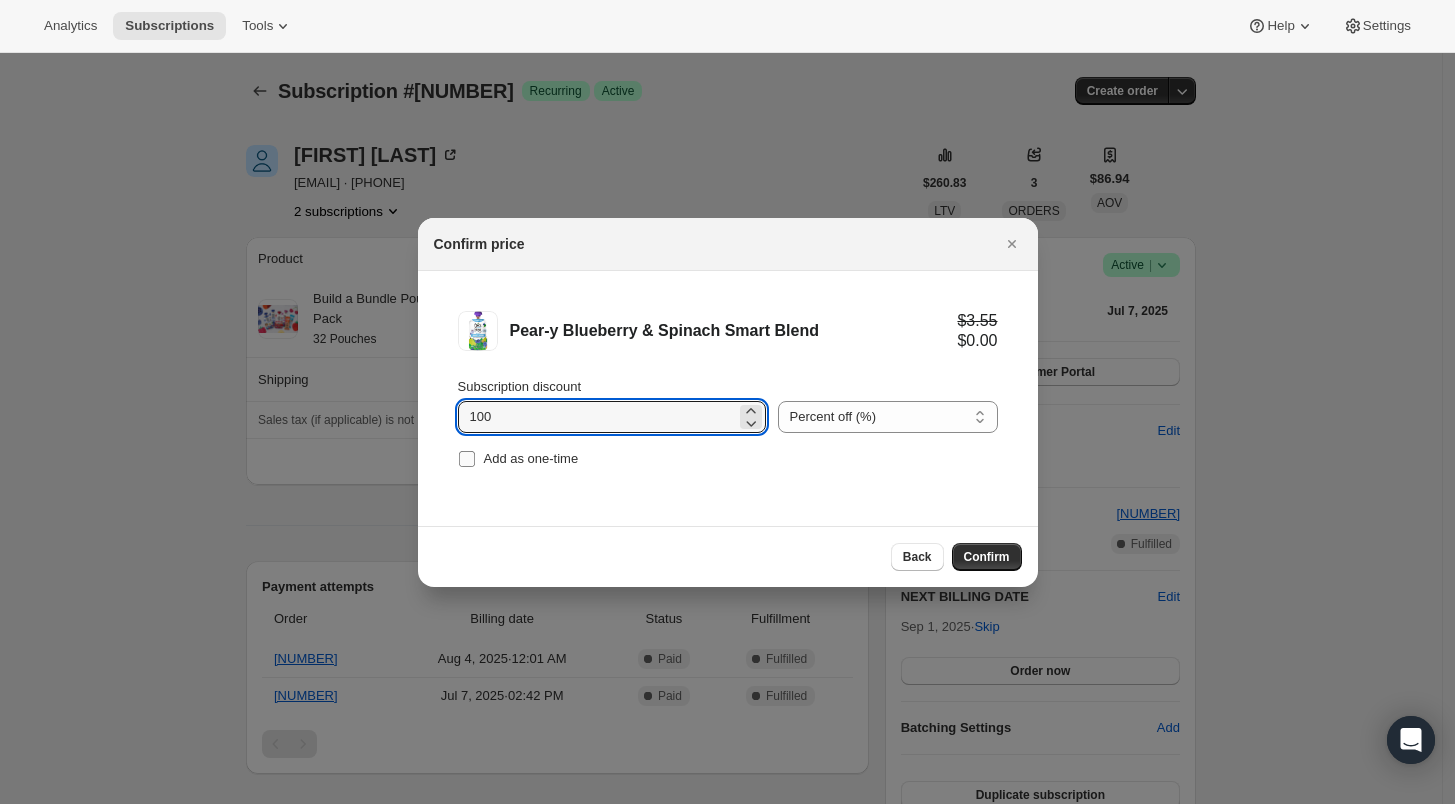 type on "100" 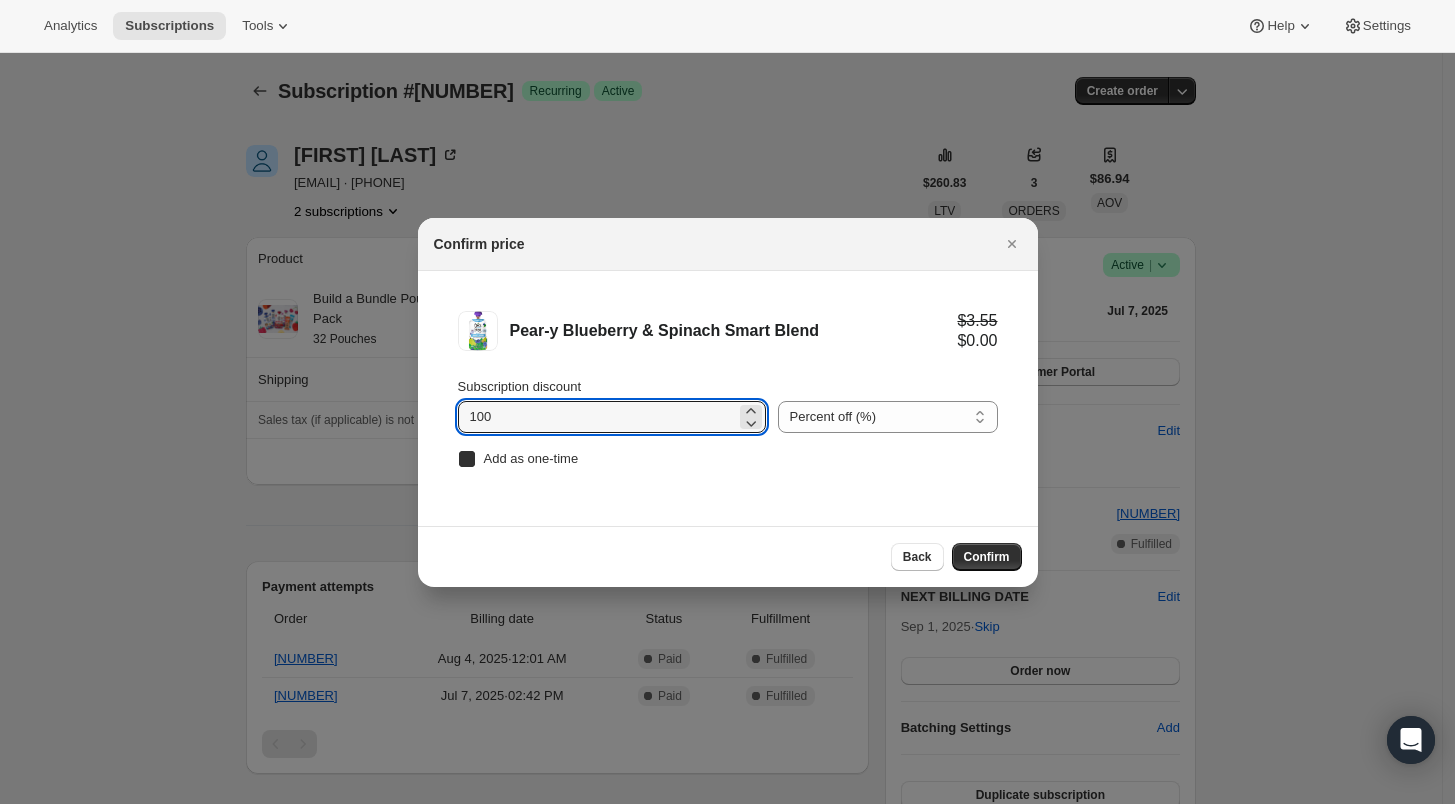 checkbox on "true" 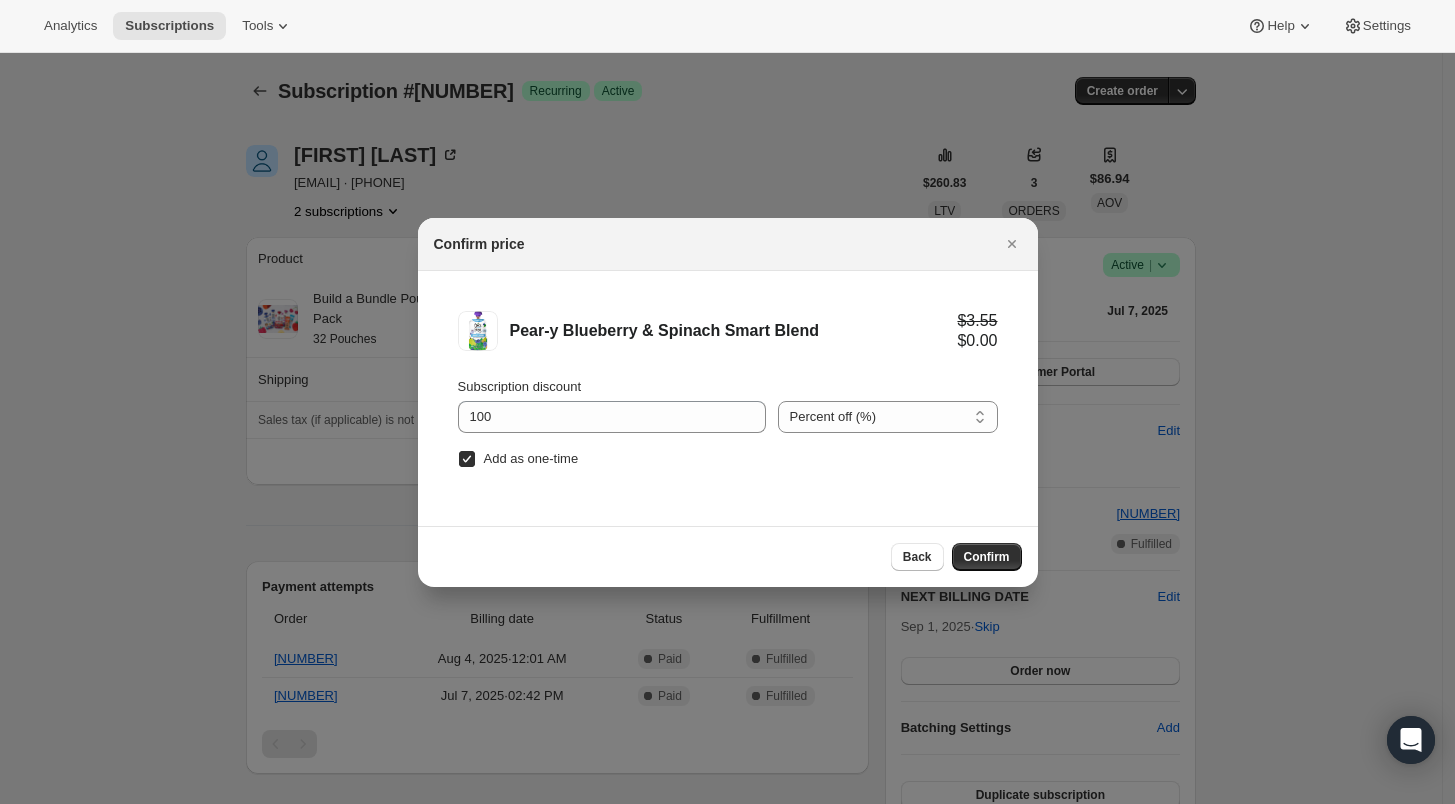 drag, startPoint x: 981, startPoint y: 559, endPoint x: 959, endPoint y: 547, distance: 25.059929 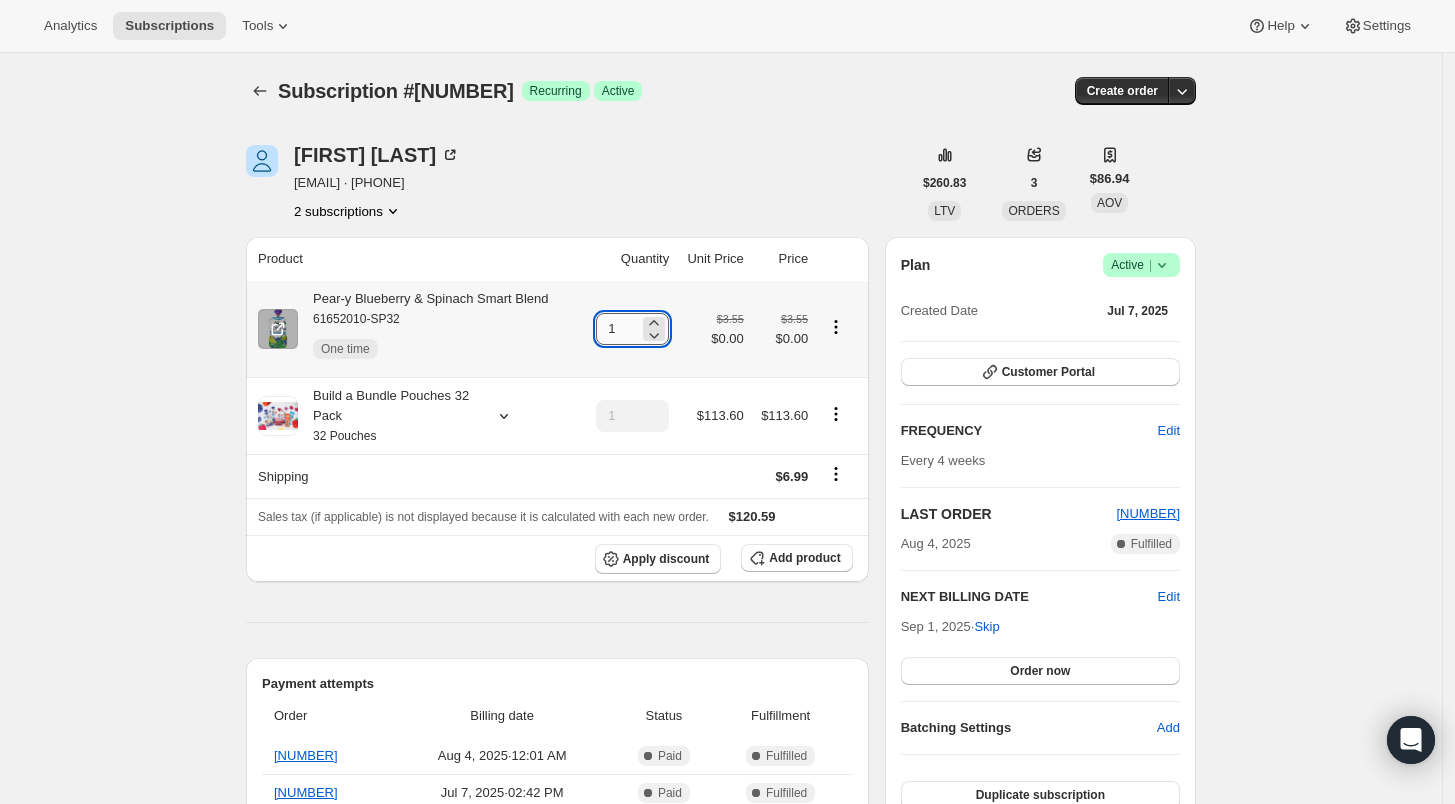 drag, startPoint x: 614, startPoint y: 327, endPoint x: 603, endPoint y: 325, distance: 11.18034 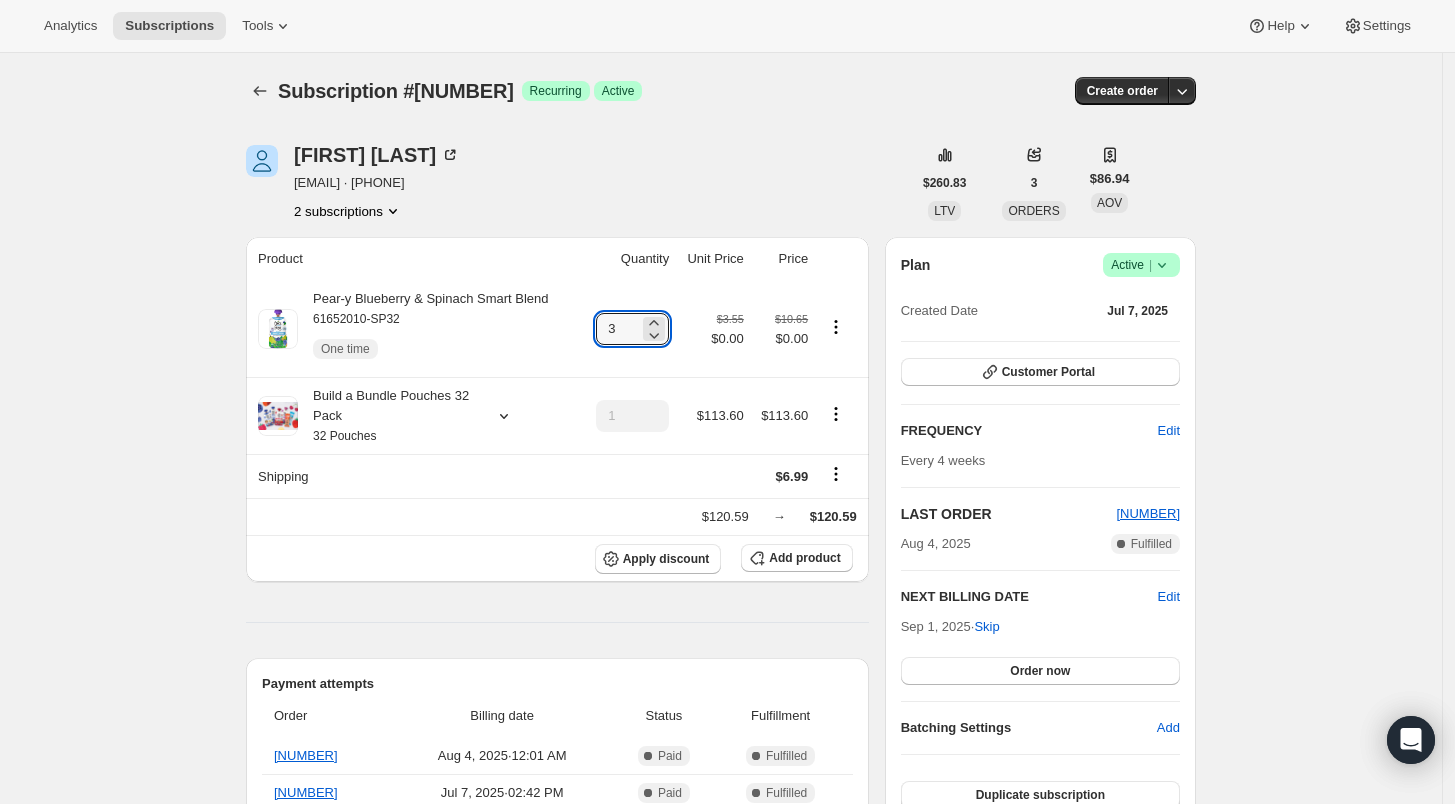 type on "3" 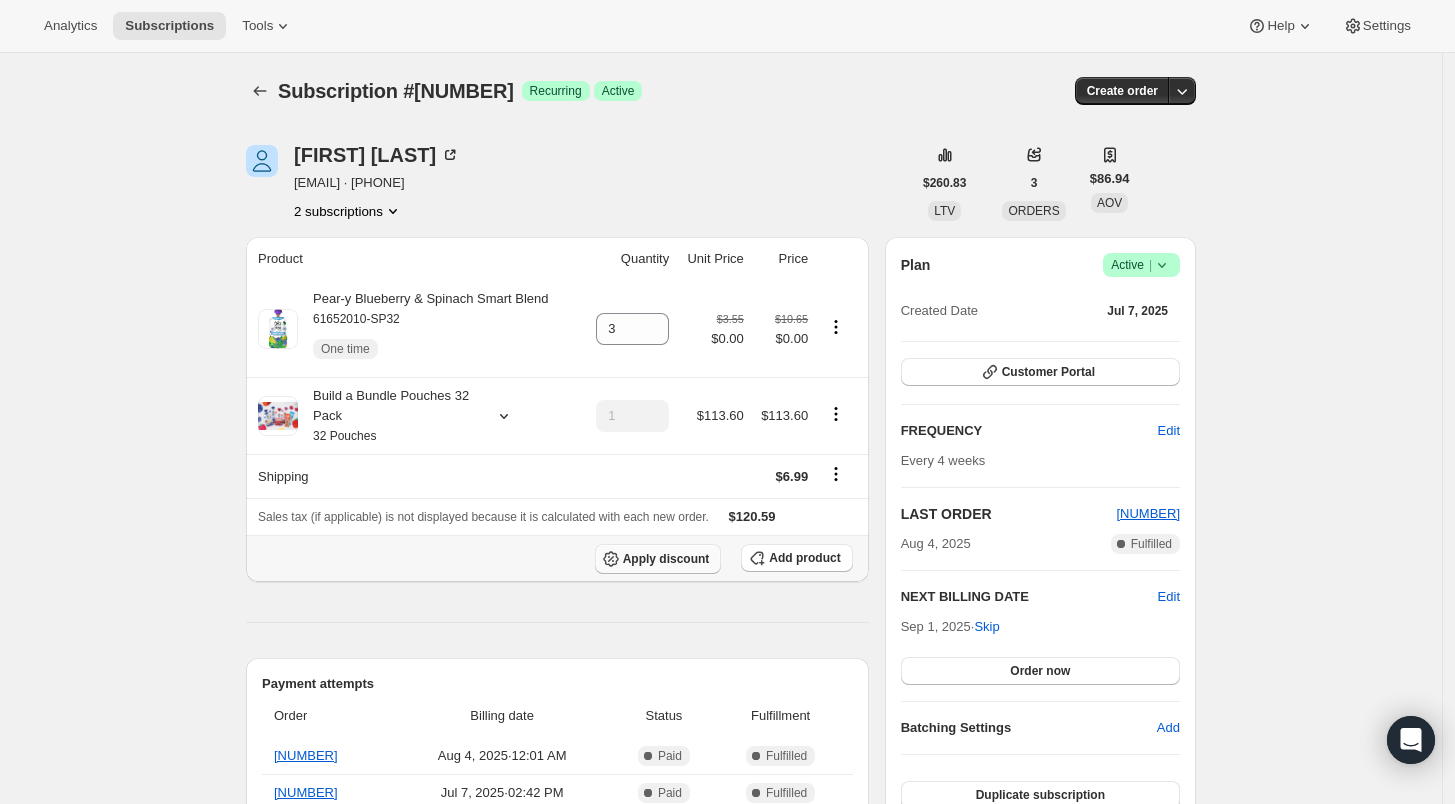 click on "Apply discount" at bounding box center (666, 559) 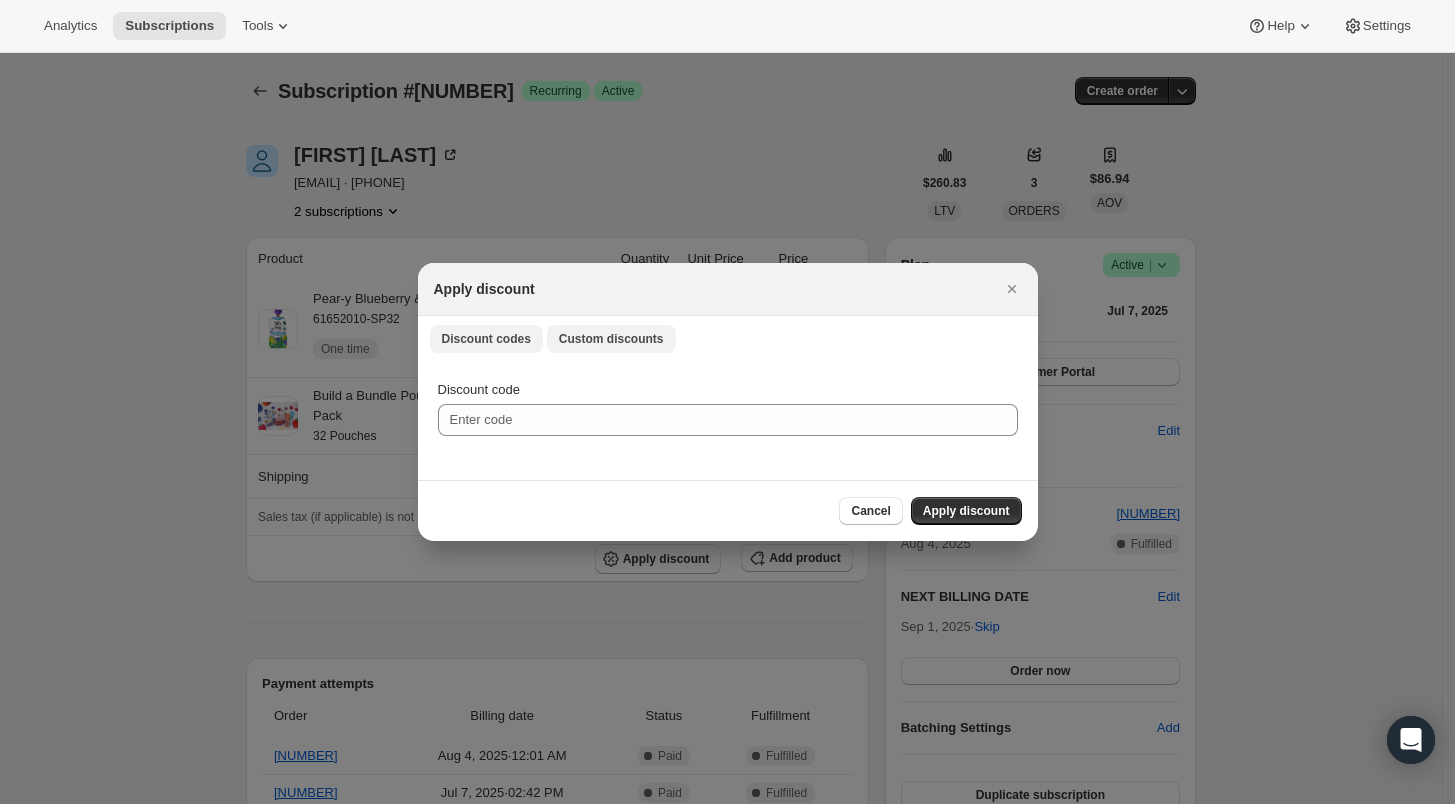 click on "Custom discounts" at bounding box center (611, 339) 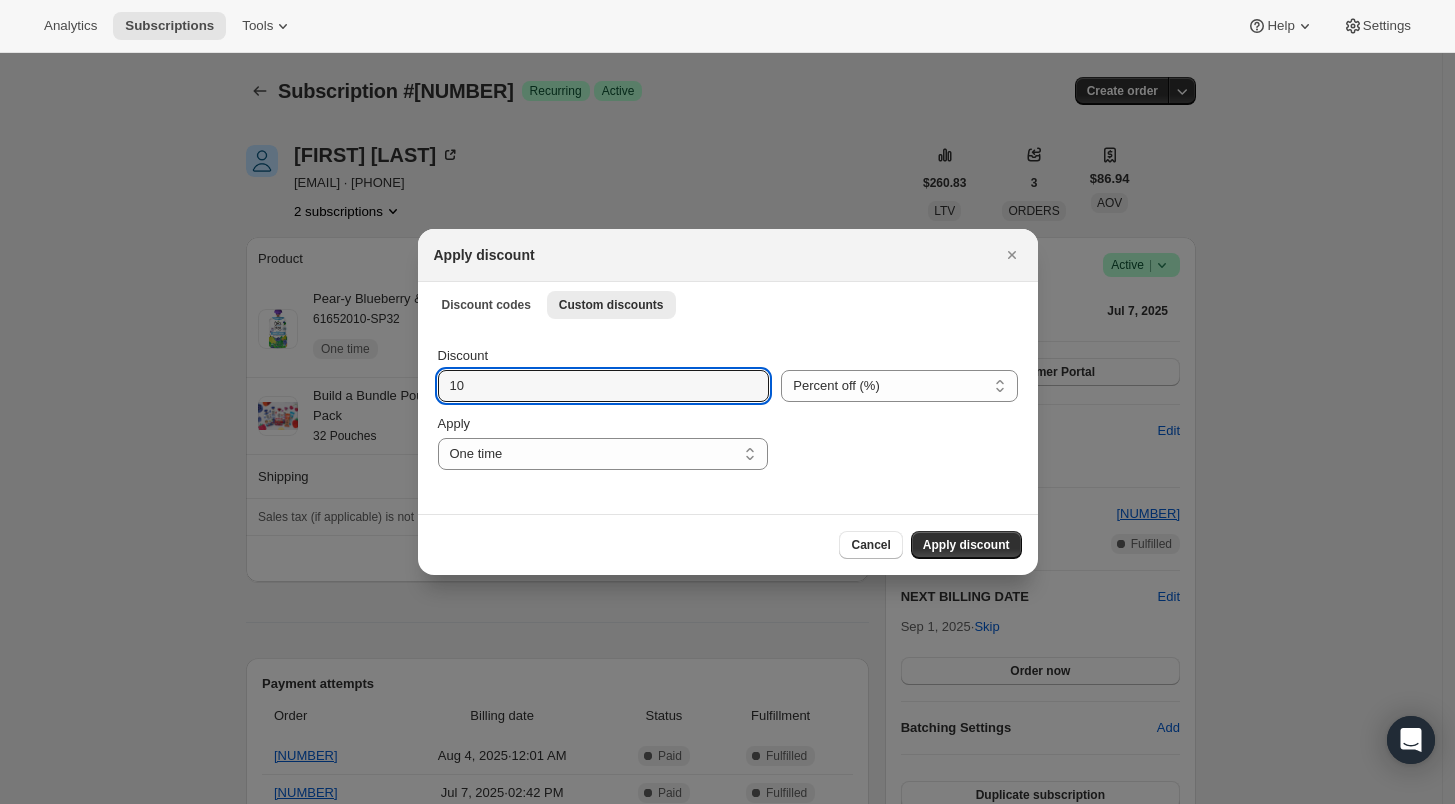 drag, startPoint x: 445, startPoint y: 394, endPoint x: 424, endPoint y: 394, distance: 21 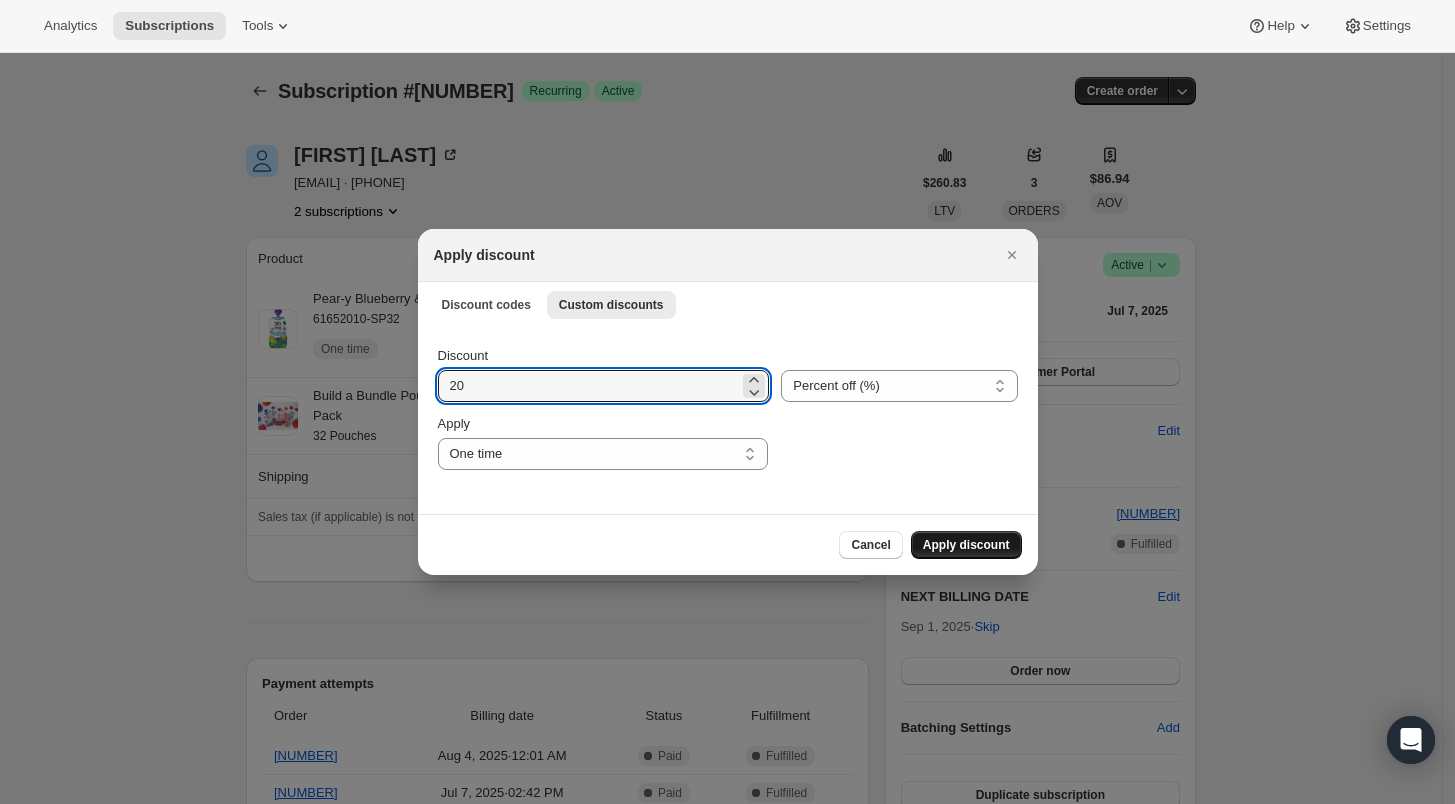 type on "20" 